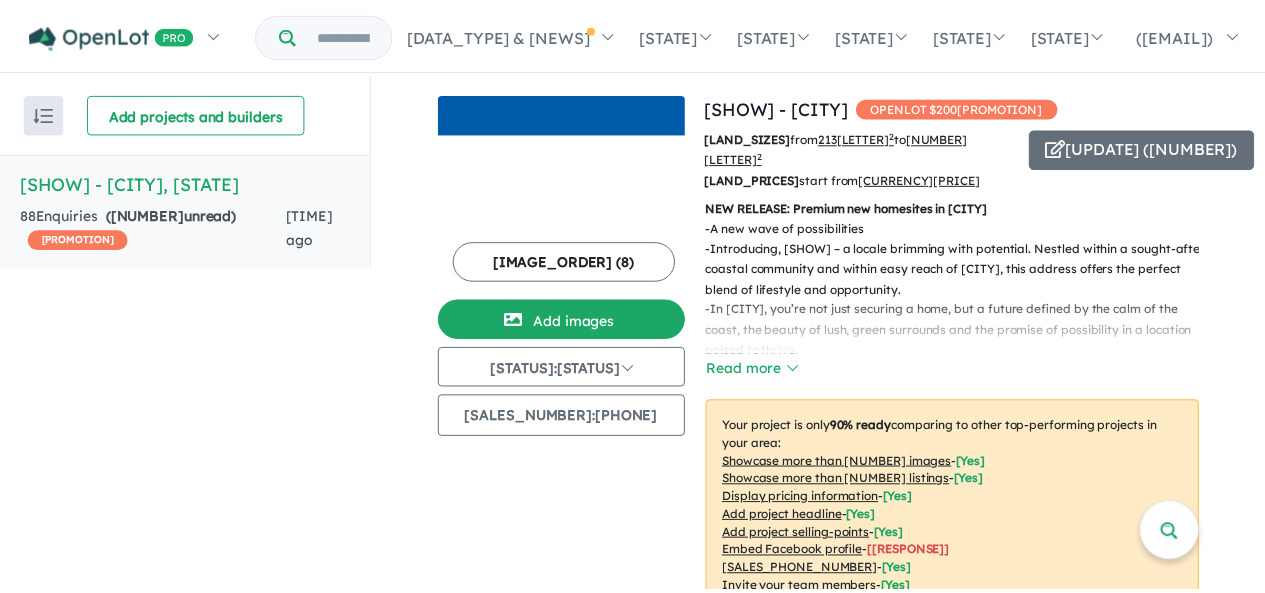 scroll, scrollTop: 0, scrollLeft: 0, axis: both 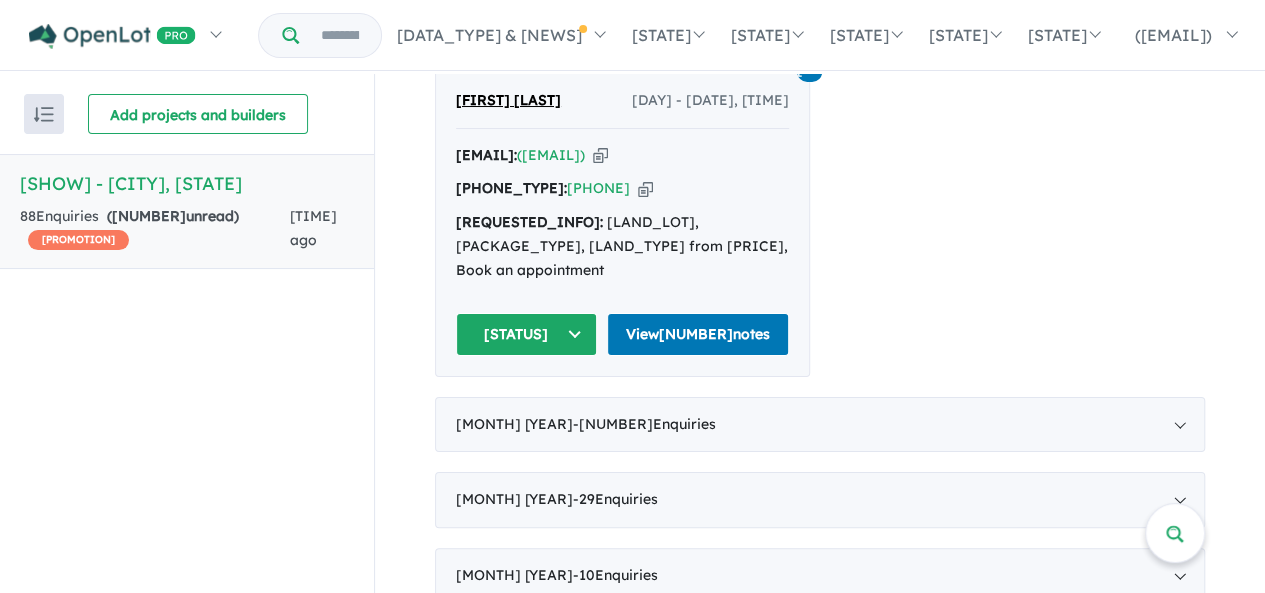 click on "Unread" at bounding box center (526, 334) 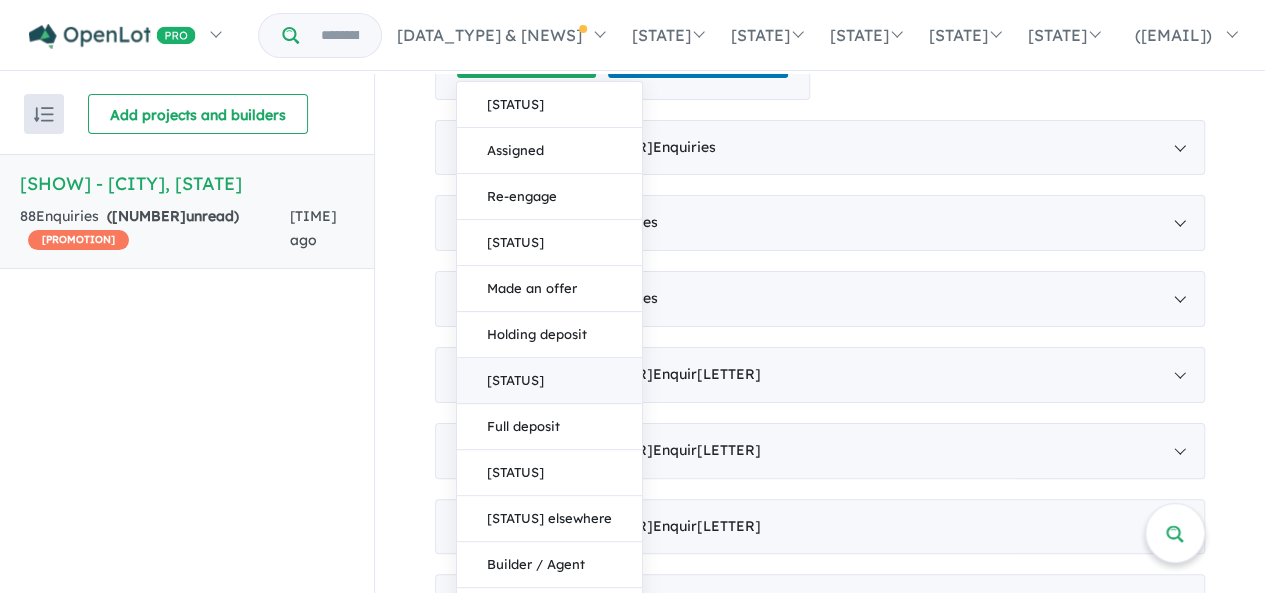 scroll, scrollTop: 1600, scrollLeft: 0, axis: vertical 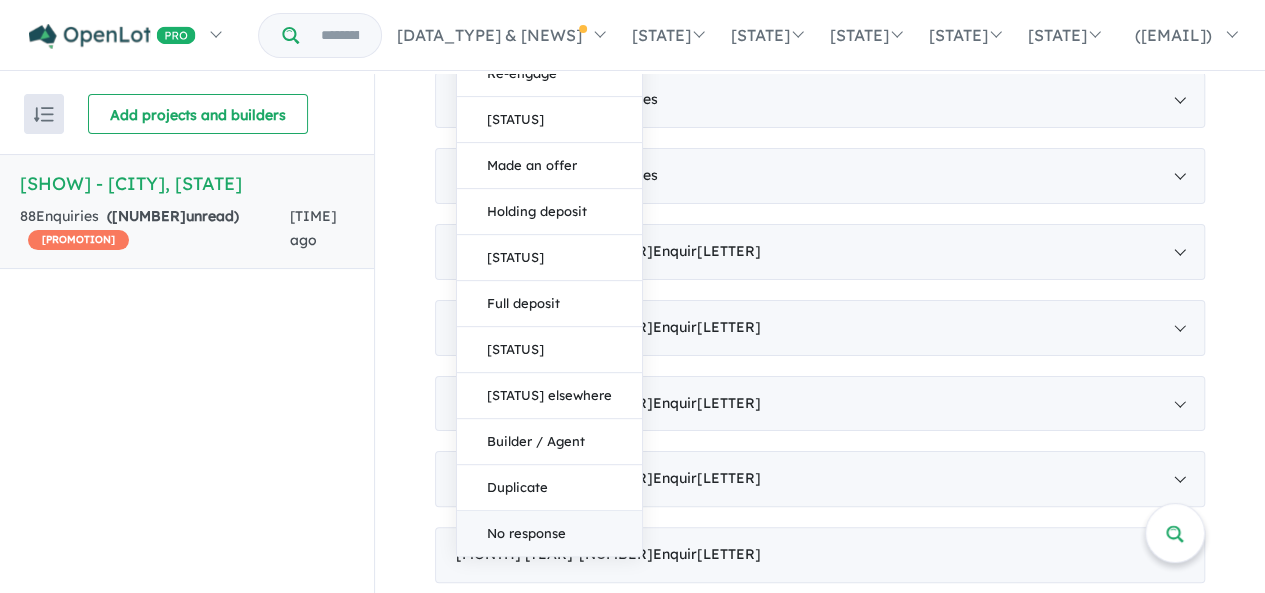 click on "No response" at bounding box center (549, 532) 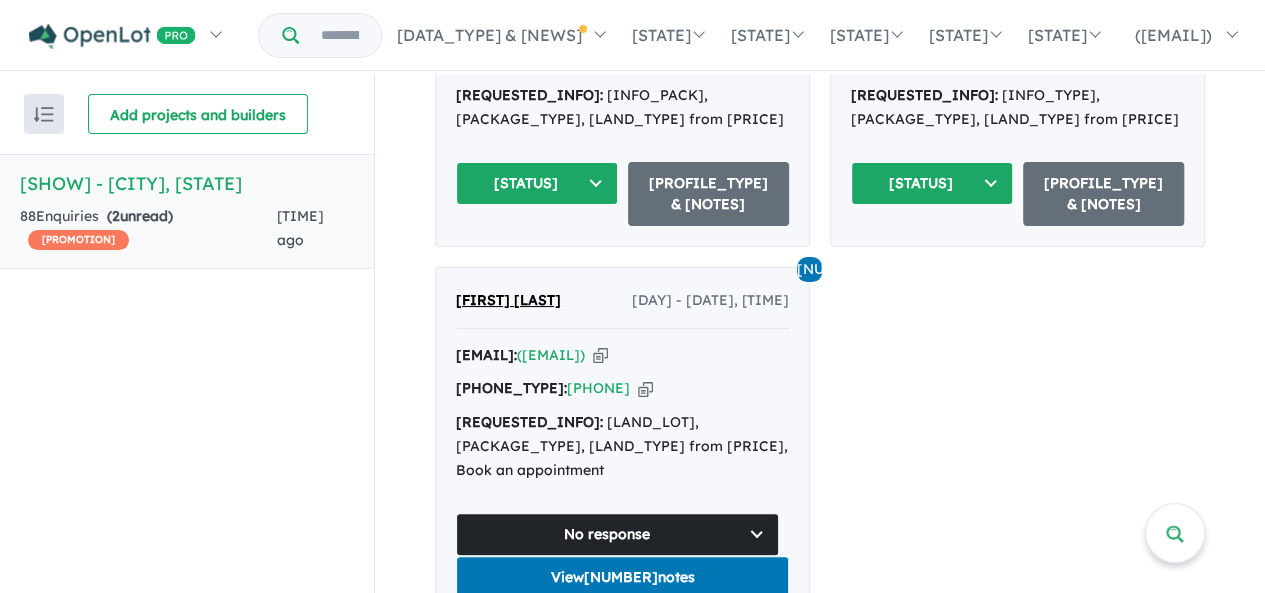 scroll, scrollTop: 1100, scrollLeft: 0, axis: vertical 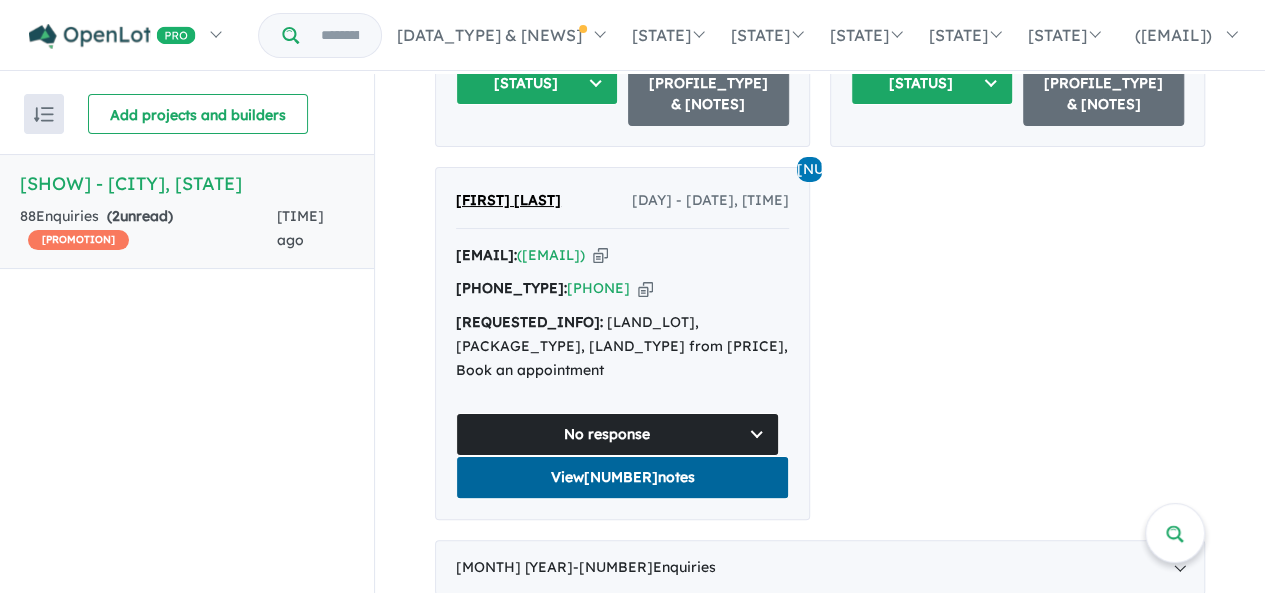 click on "View  1  notes" at bounding box center (622, 477) 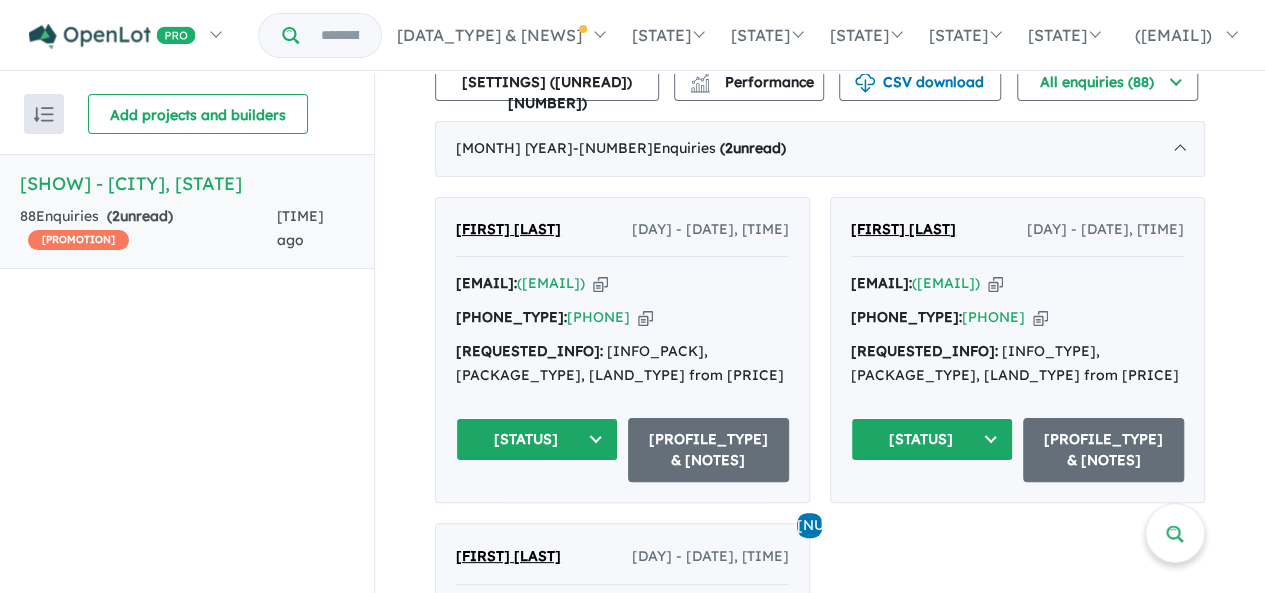 scroll, scrollTop: 700, scrollLeft: 0, axis: vertical 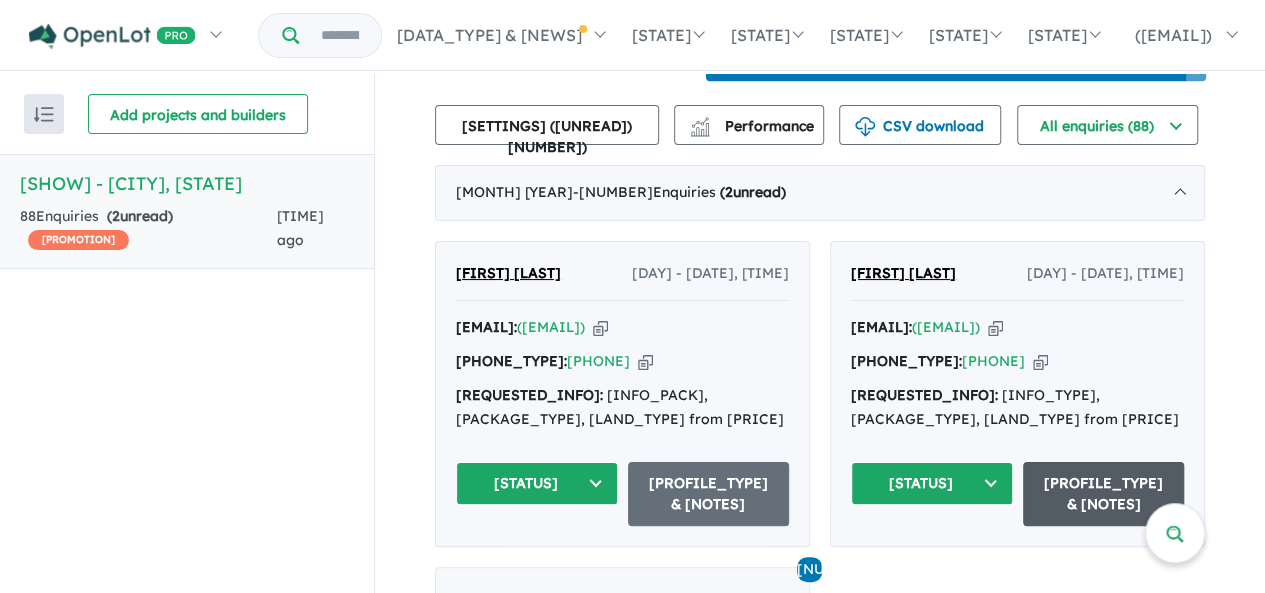 click on "Profile & Notes" at bounding box center [1104, 494] 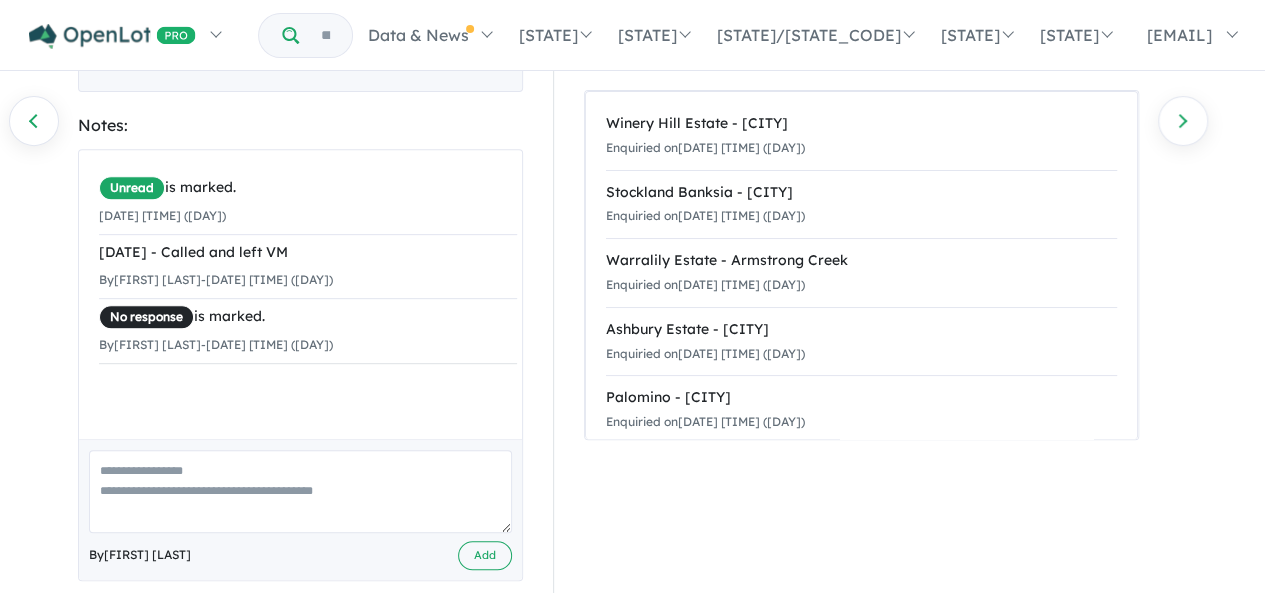 scroll, scrollTop: 356, scrollLeft: 0, axis: vertical 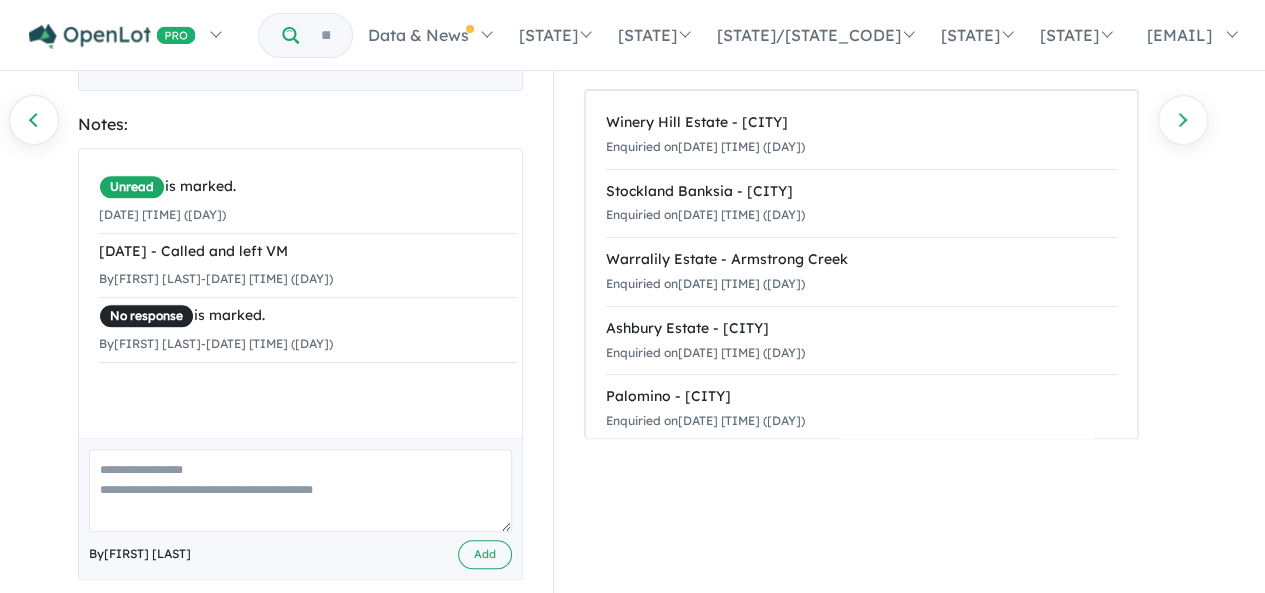 click at bounding box center [300, 490] 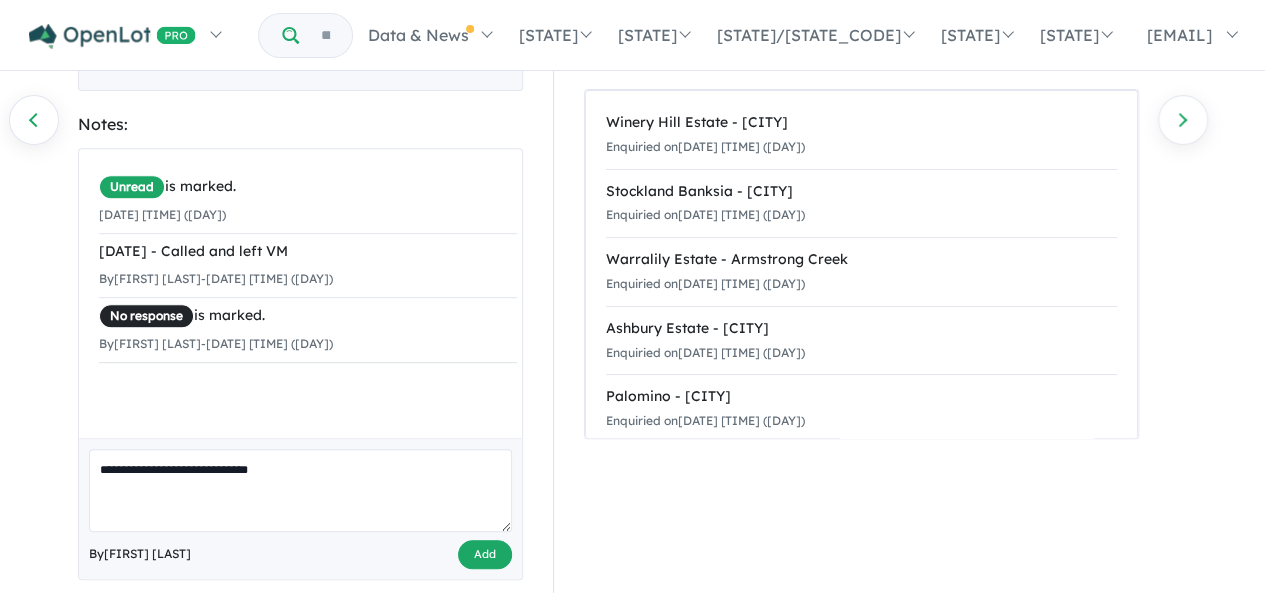 type on "**********" 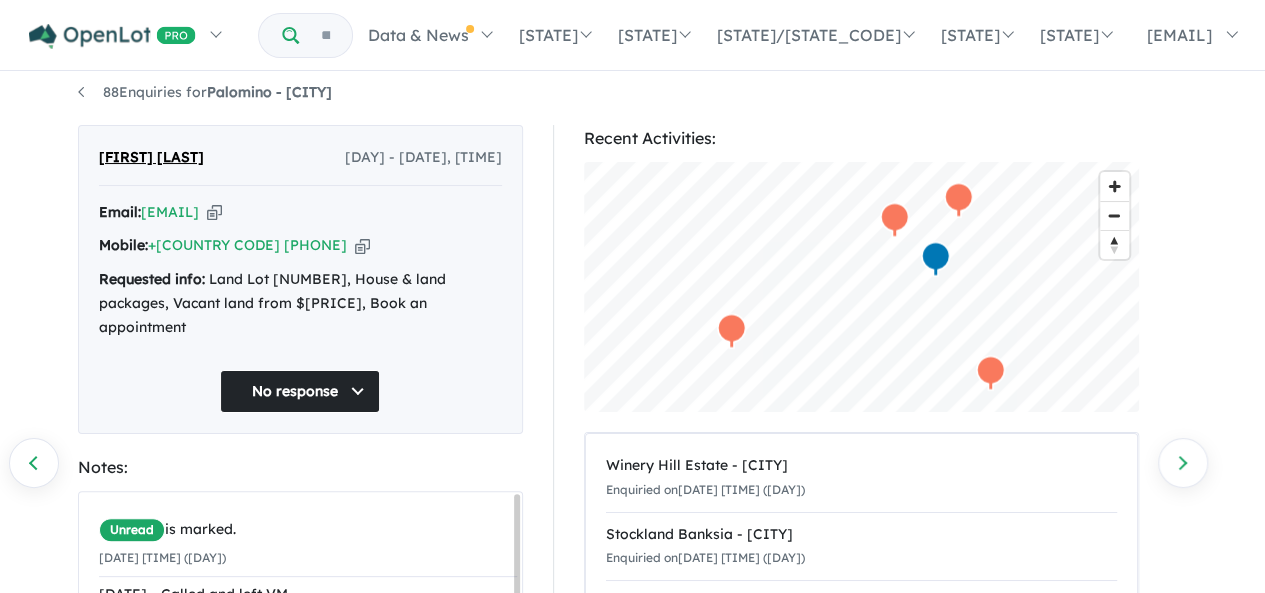 scroll, scrollTop: 0, scrollLeft: 0, axis: both 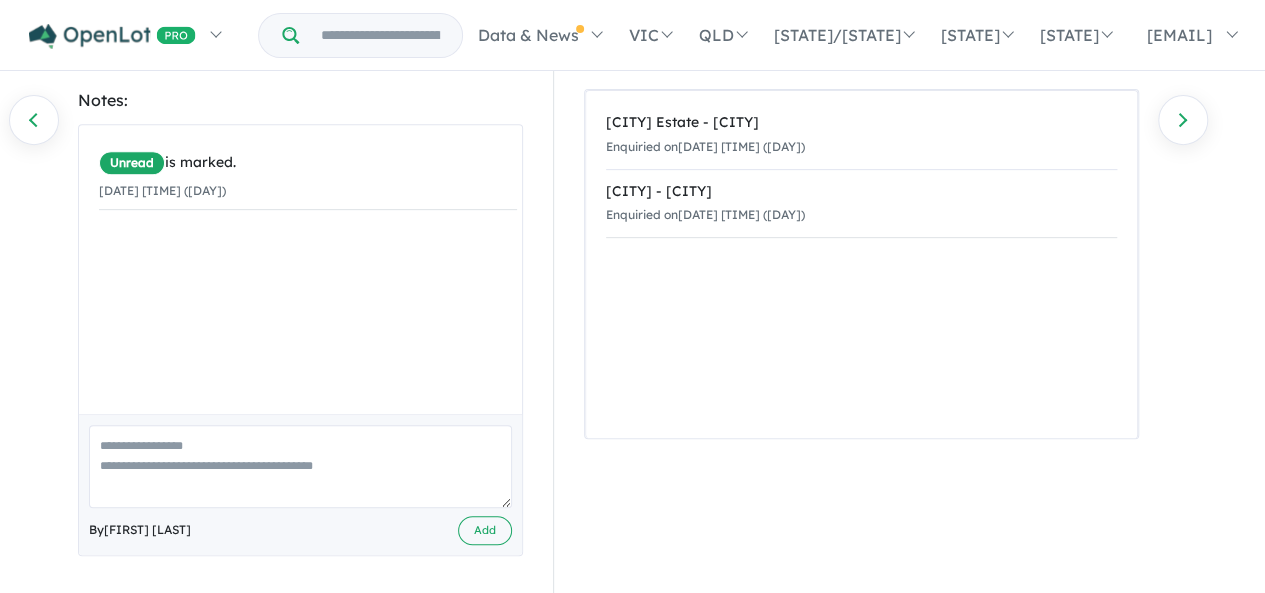 click at bounding box center (300, 466) 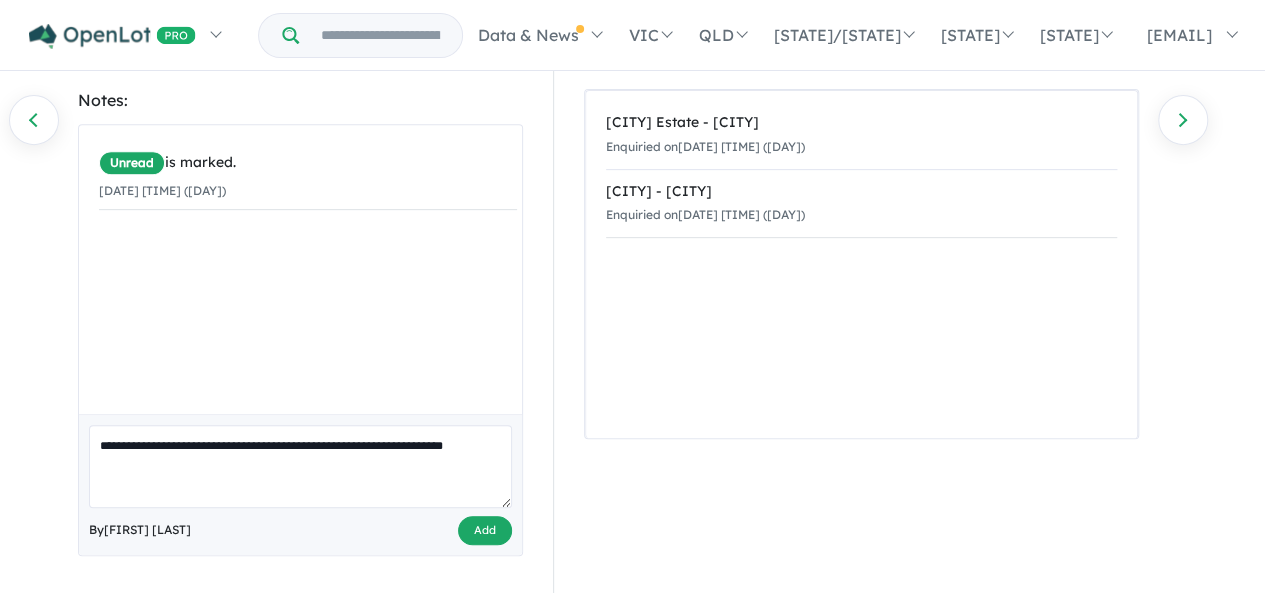 type on "**********" 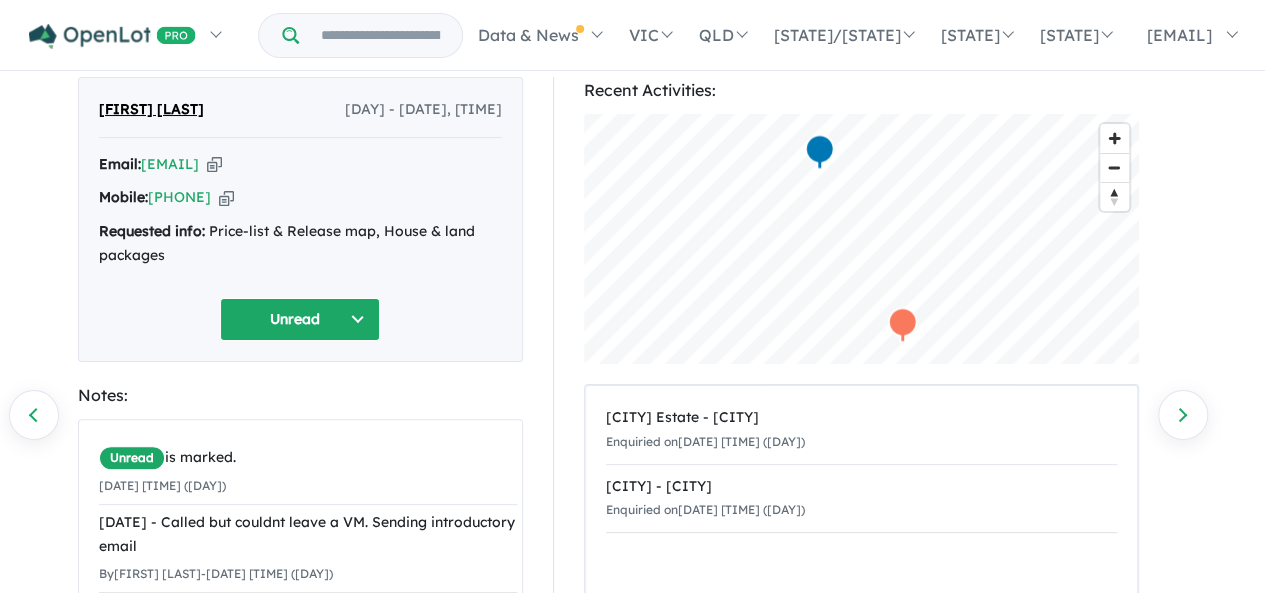 scroll, scrollTop: 0, scrollLeft: 0, axis: both 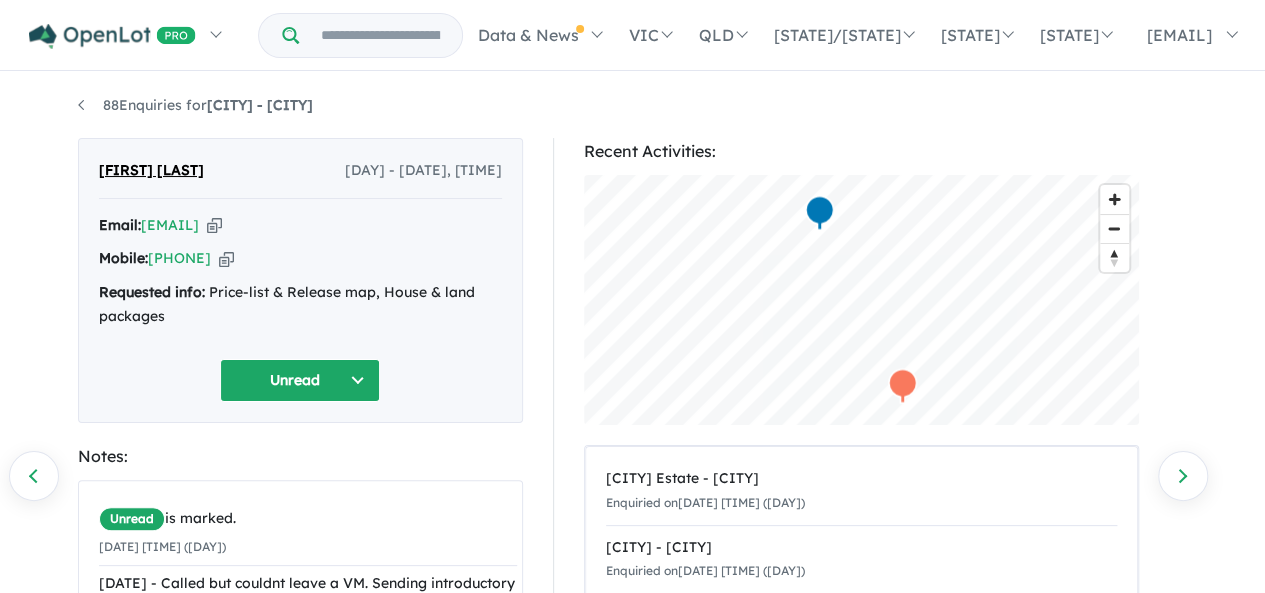 click on "Unread" at bounding box center [300, 380] 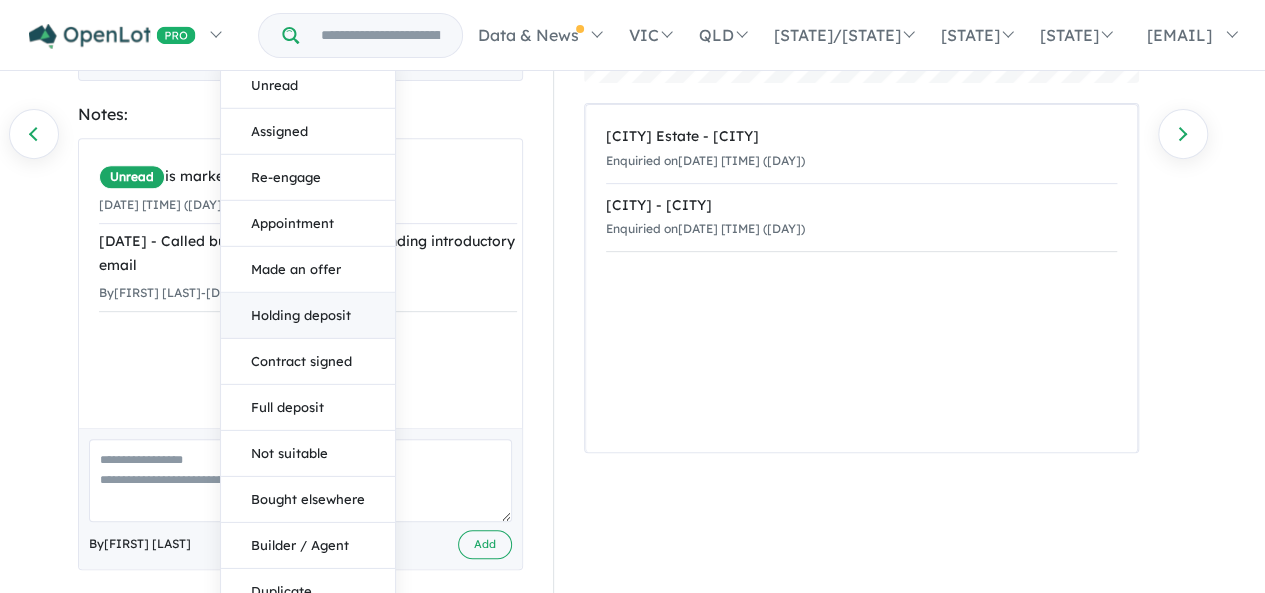 scroll, scrollTop: 404, scrollLeft: 0, axis: vertical 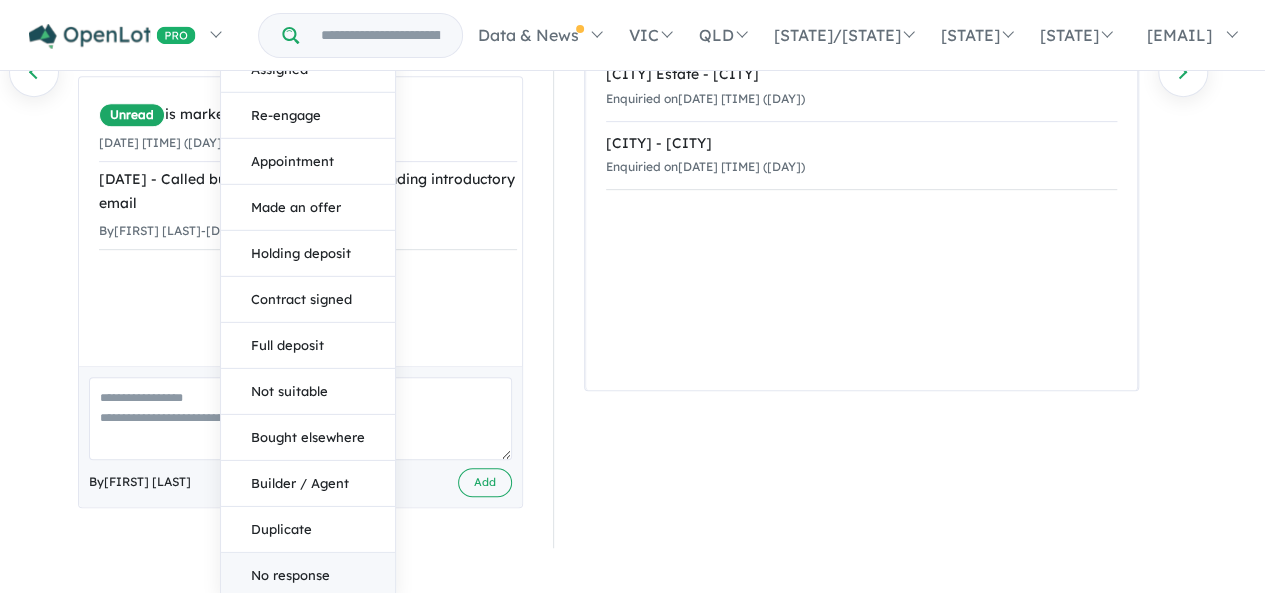 click on "No response" at bounding box center (308, 574) 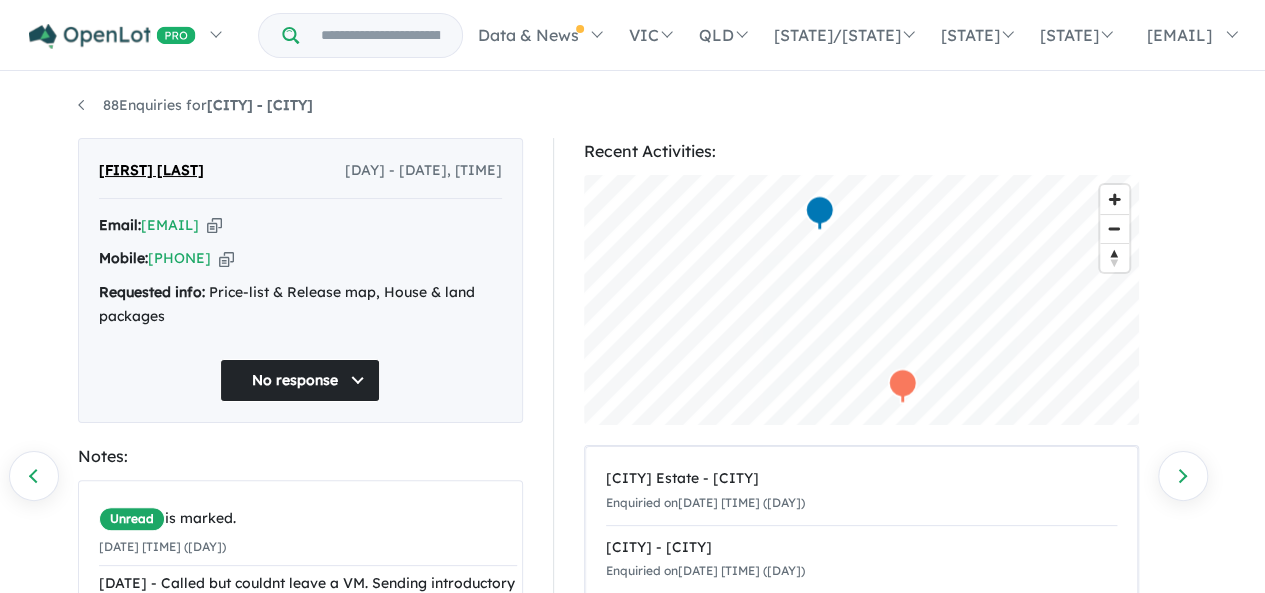scroll, scrollTop: 0, scrollLeft: 0, axis: both 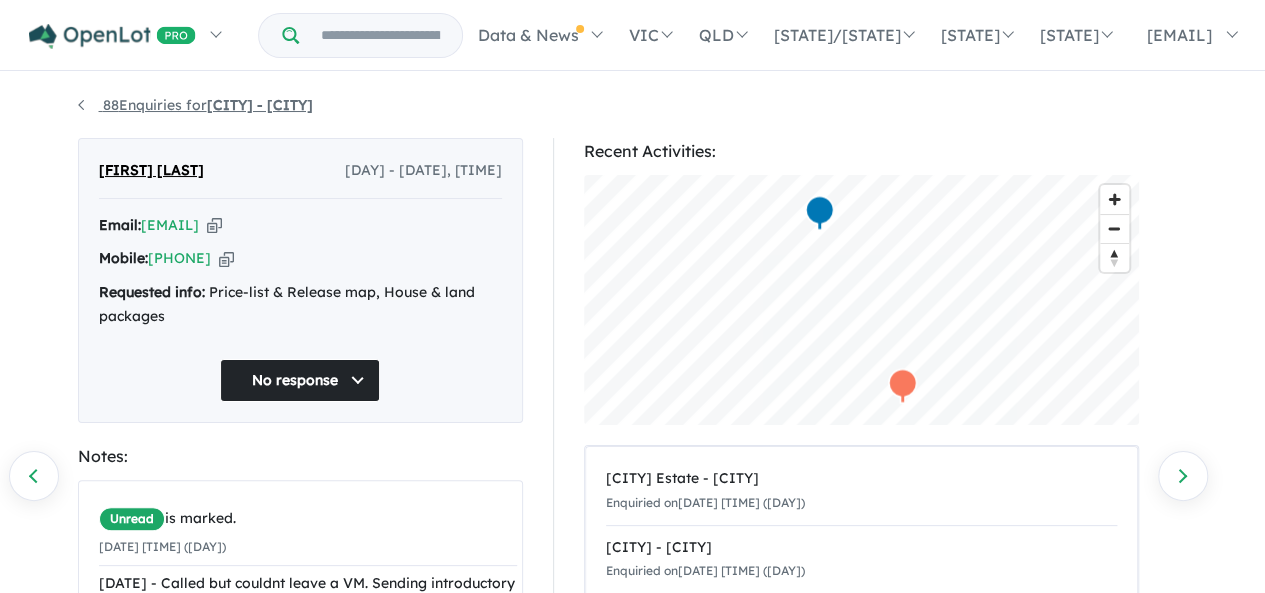 click on "[CITY] - [CITY]" at bounding box center [260, 105] 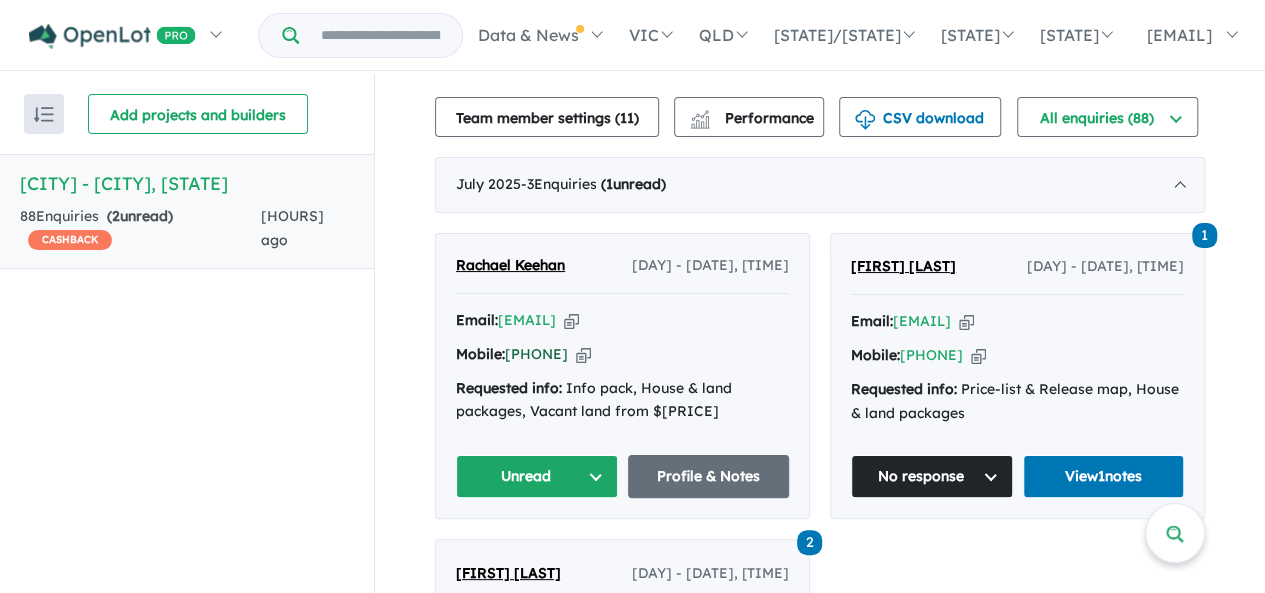 scroll, scrollTop: 800, scrollLeft: 0, axis: vertical 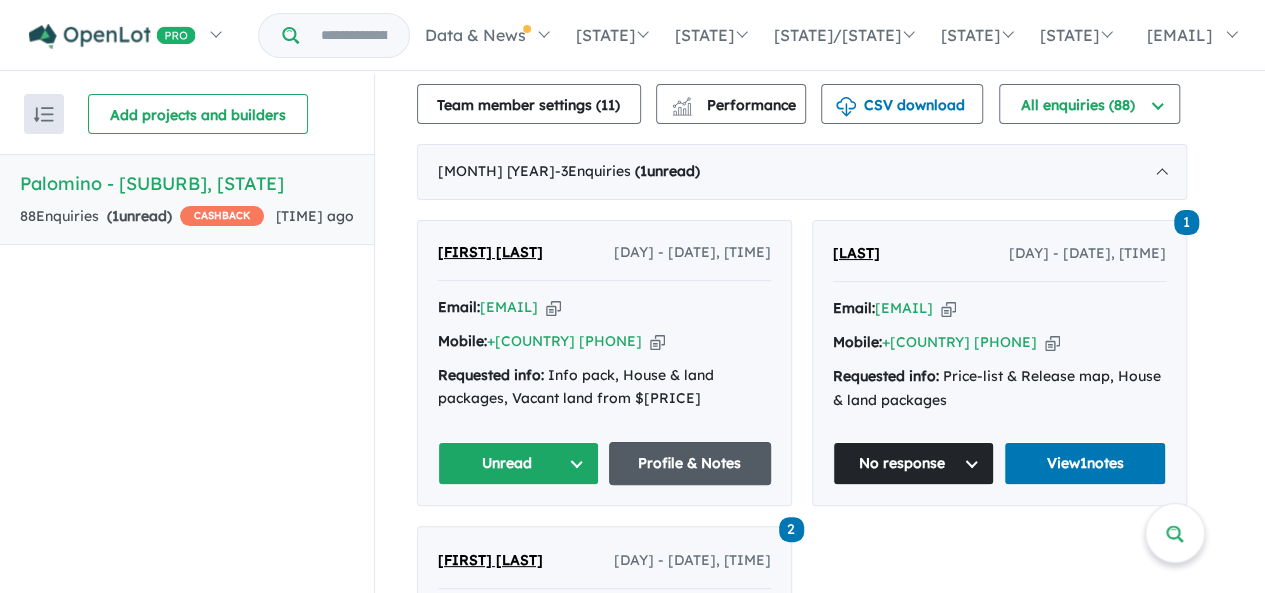 click on "Profile & Notes" at bounding box center [690, 463] 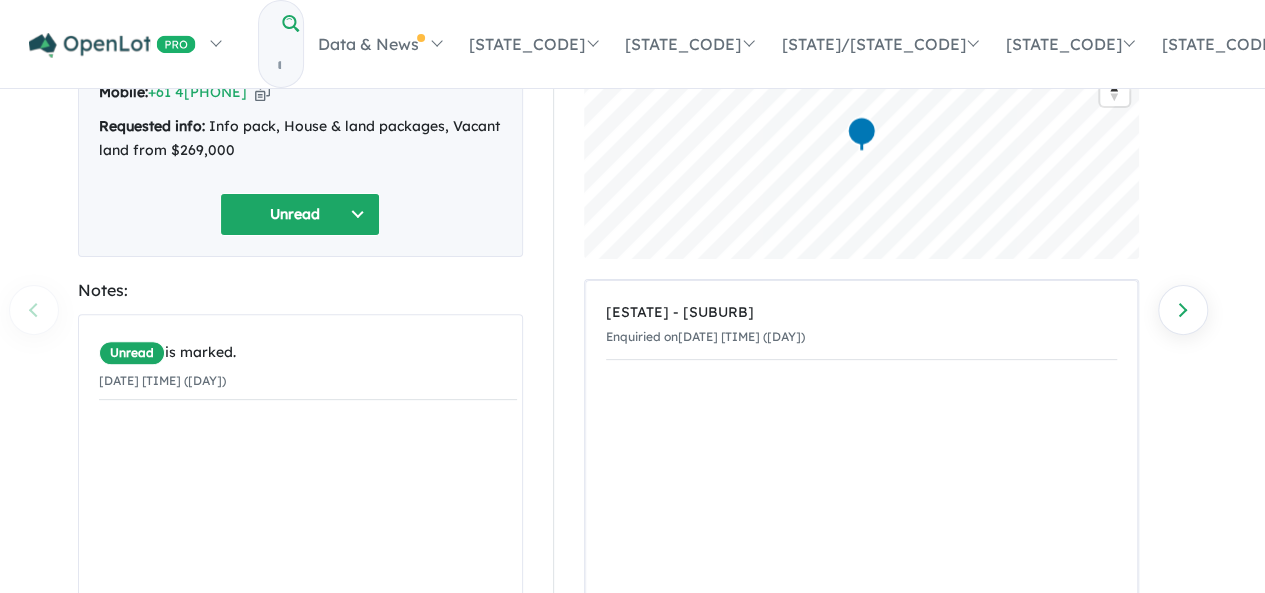 scroll, scrollTop: 56, scrollLeft: 0, axis: vertical 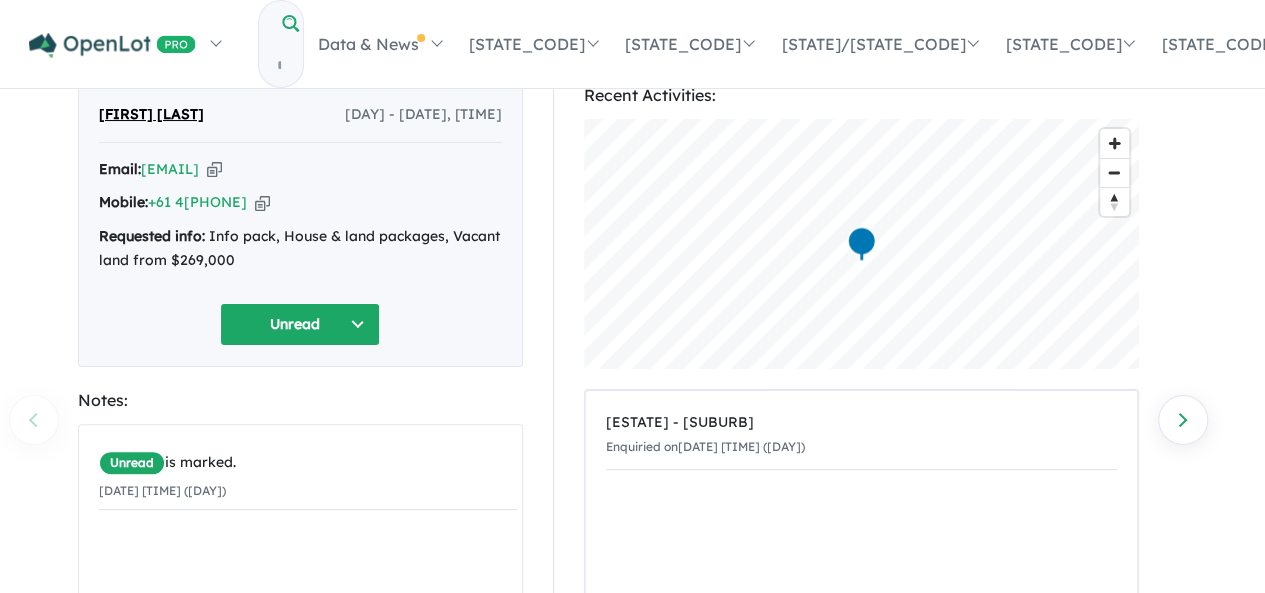 click on "Unread" at bounding box center (300, 324) 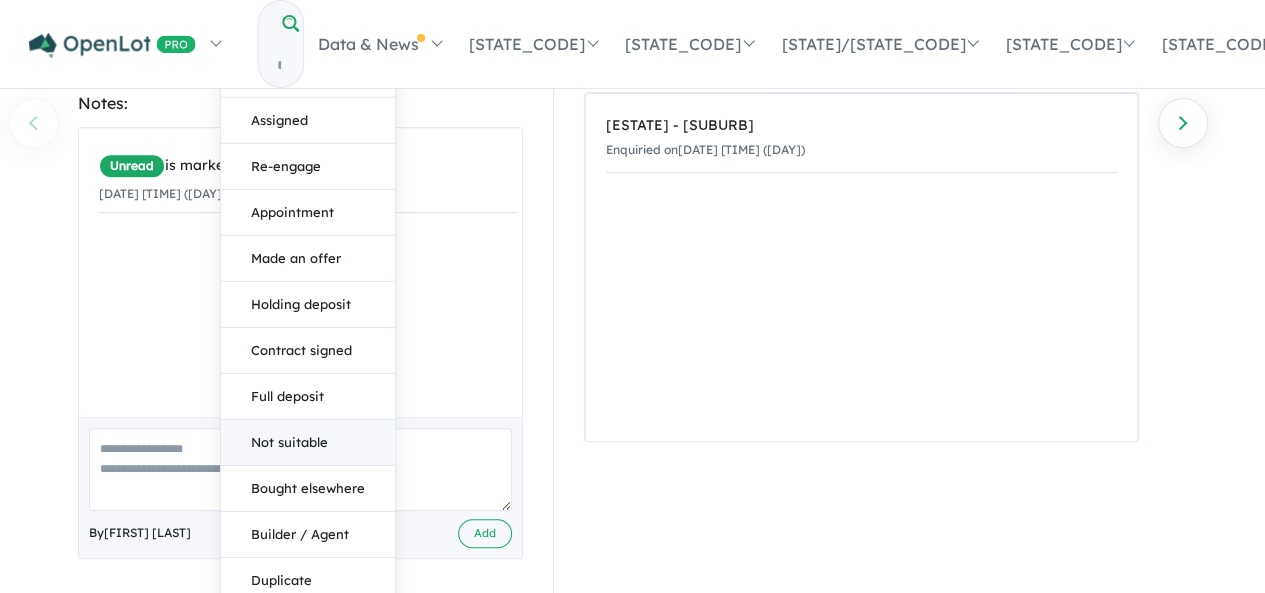 scroll, scrollTop: 404, scrollLeft: 0, axis: vertical 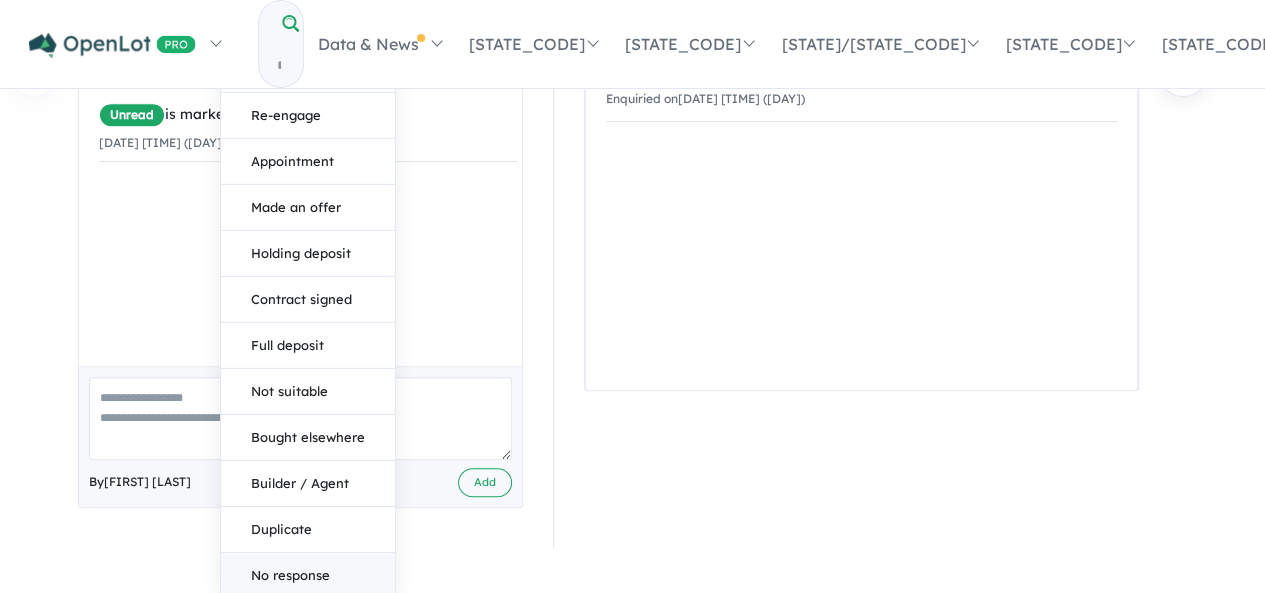 click on "No response" at bounding box center (308, 574) 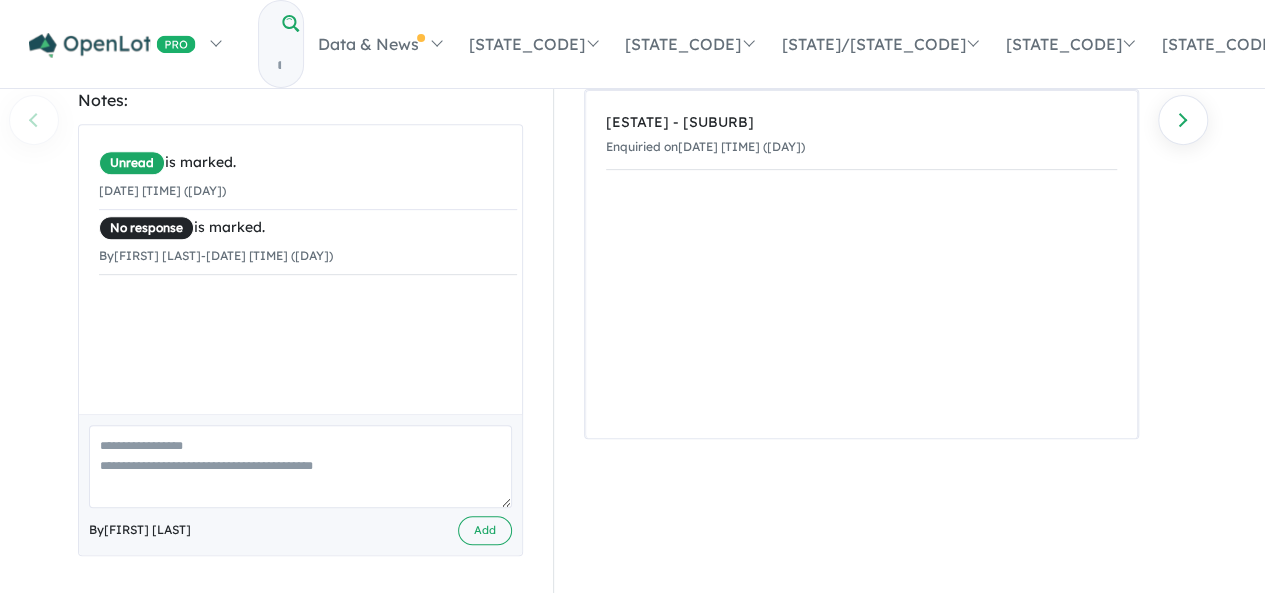 scroll, scrollTop: 0, scrollLeft: 0, axis: both 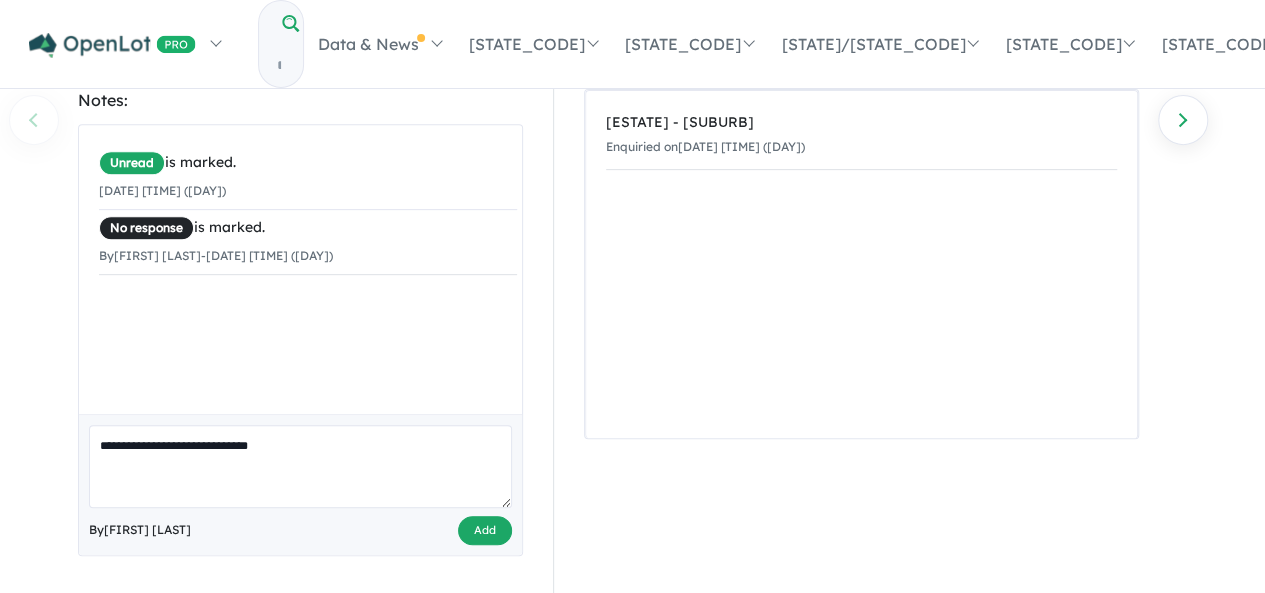 type on "**********" 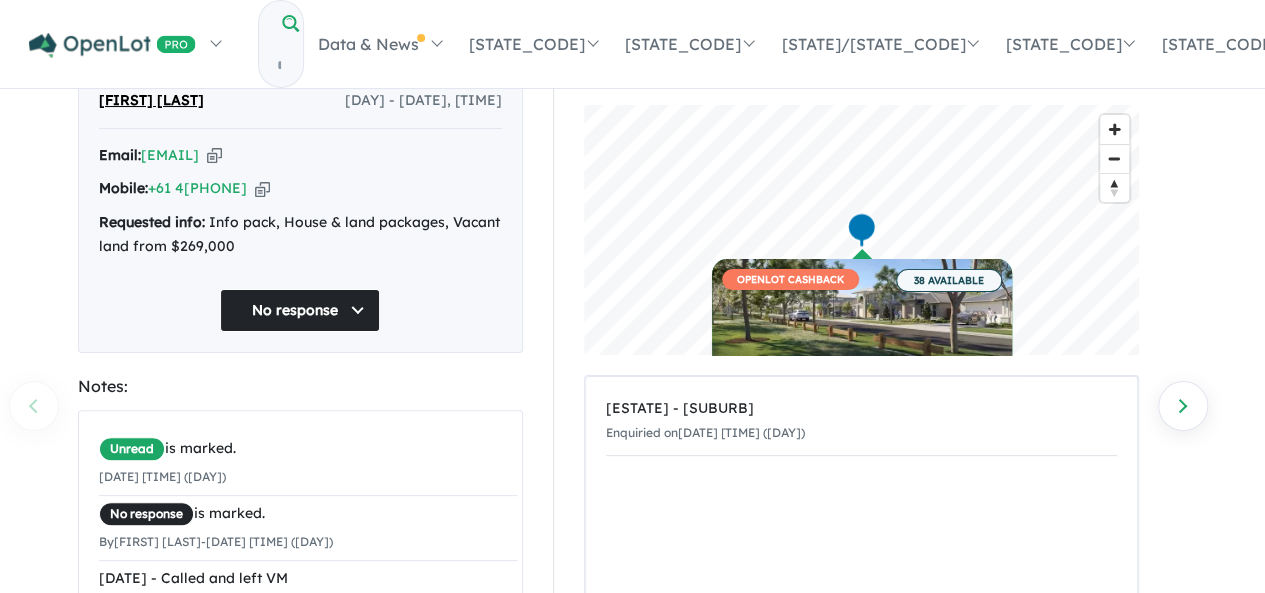 scroll, scrollTop: 0, scrollLeft: 0, axis: both 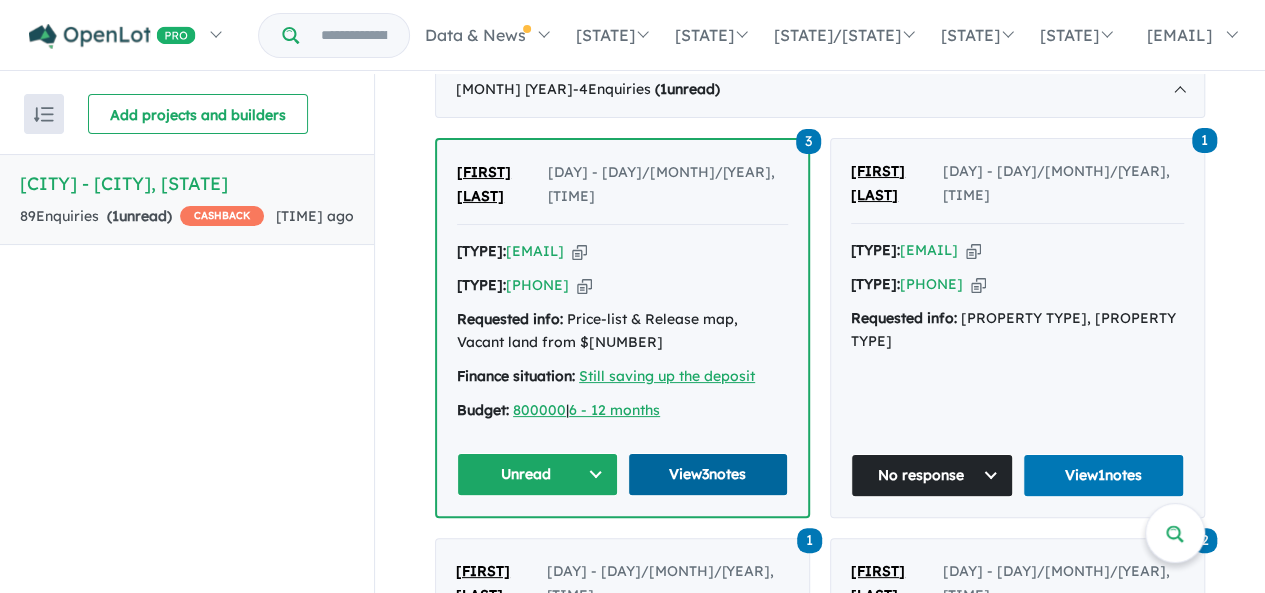 click on "View  3  notes" at bounding box center [708, 474] 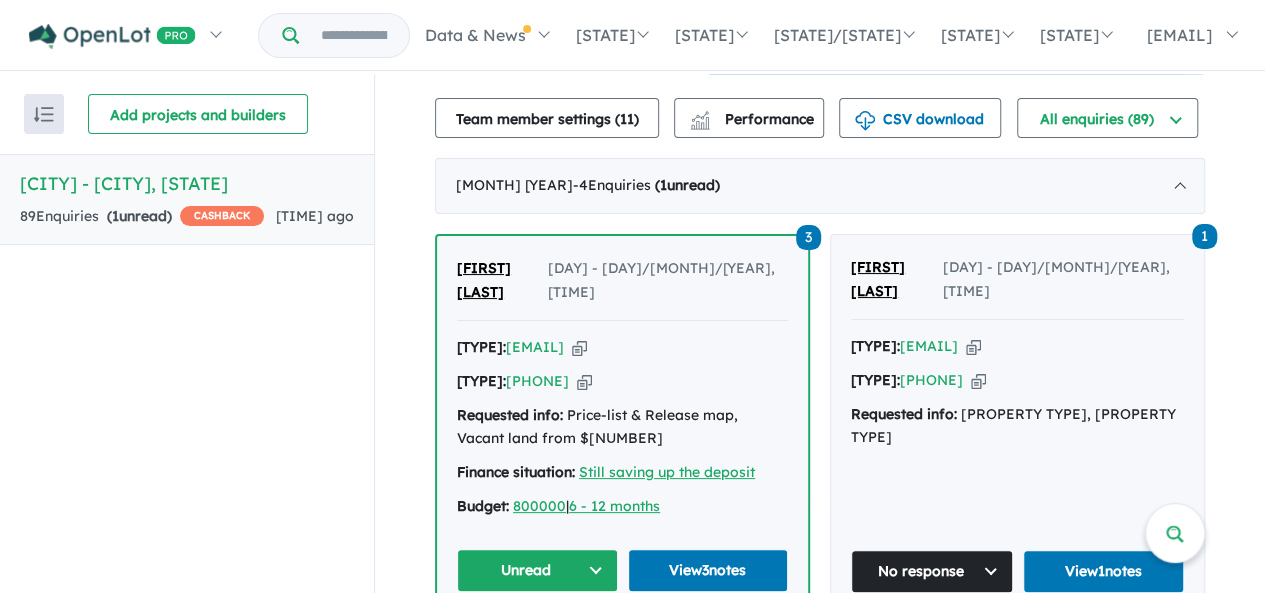 scroll, scrollTop: 800, scrollLeft: 0, axis: vertical 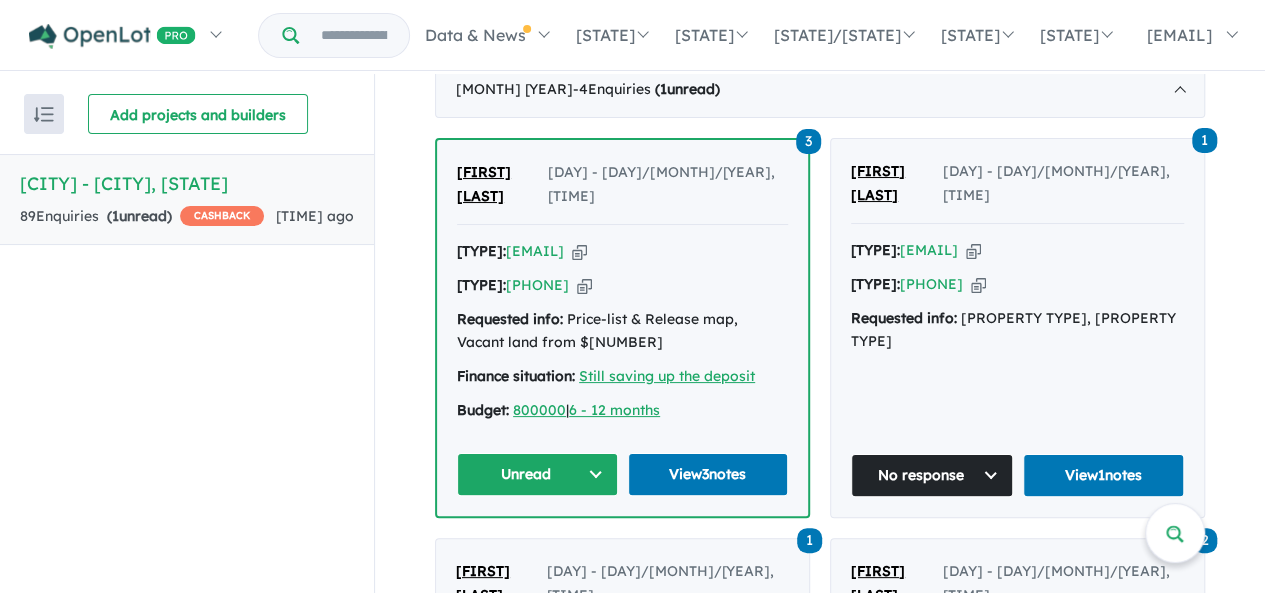 click on "Unread" at bounding box center (537, 474) 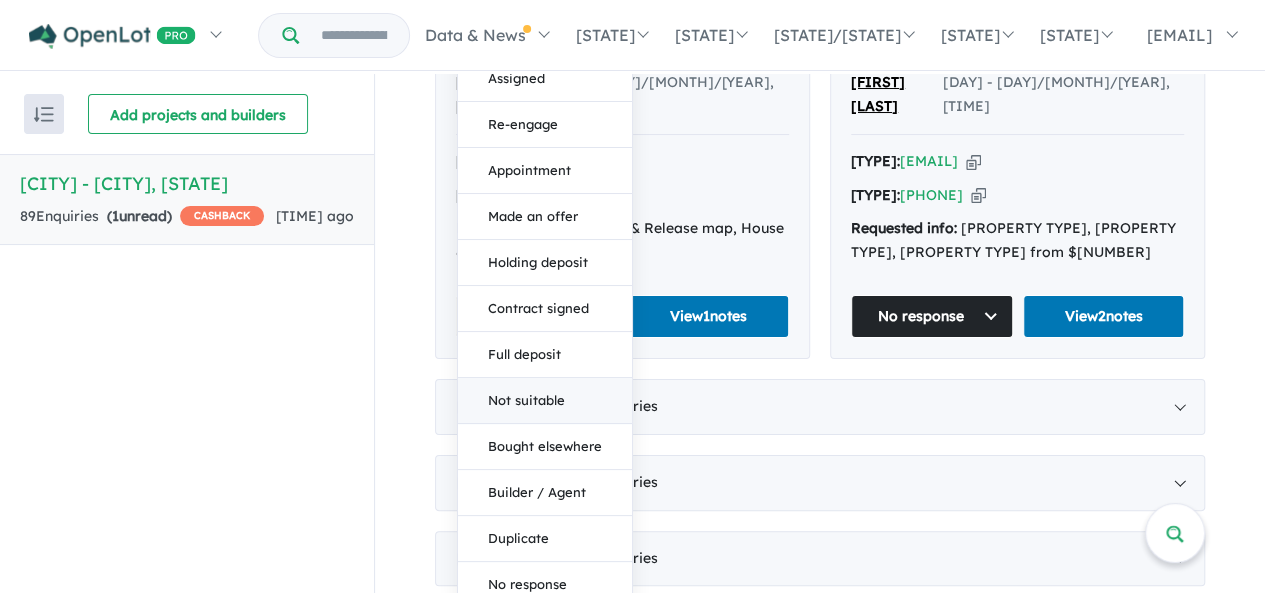 scroll, scrollTop: 1500, scrollLeft: 0, axis: vertical 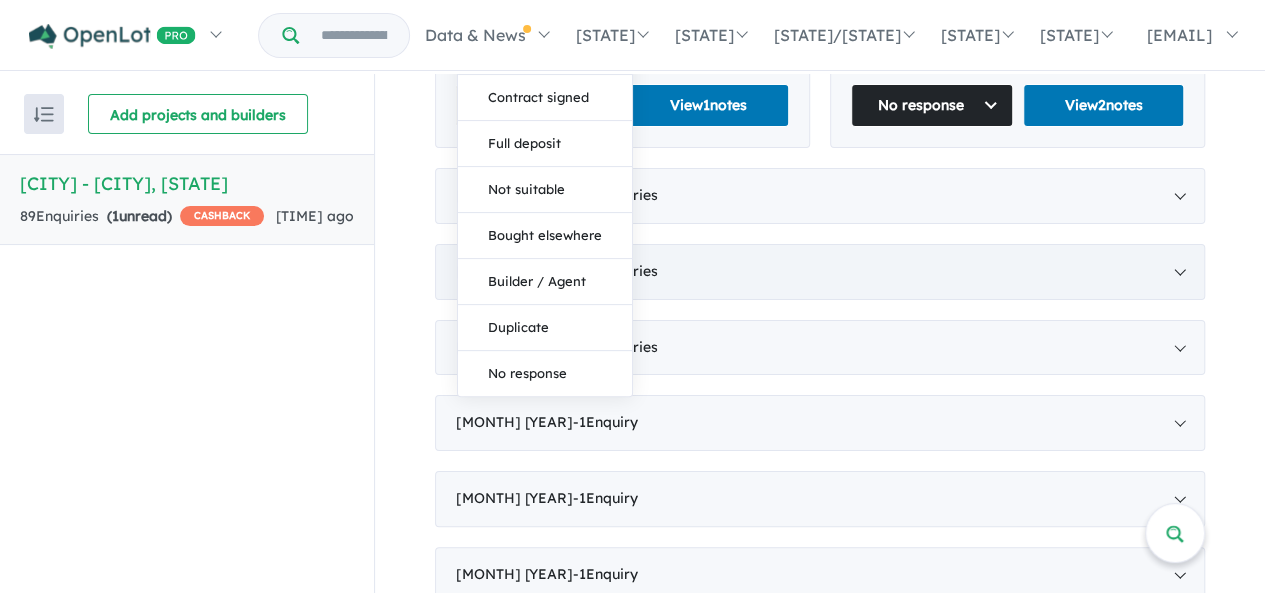 click on "Duplicate" at bounding box center (545, 327) 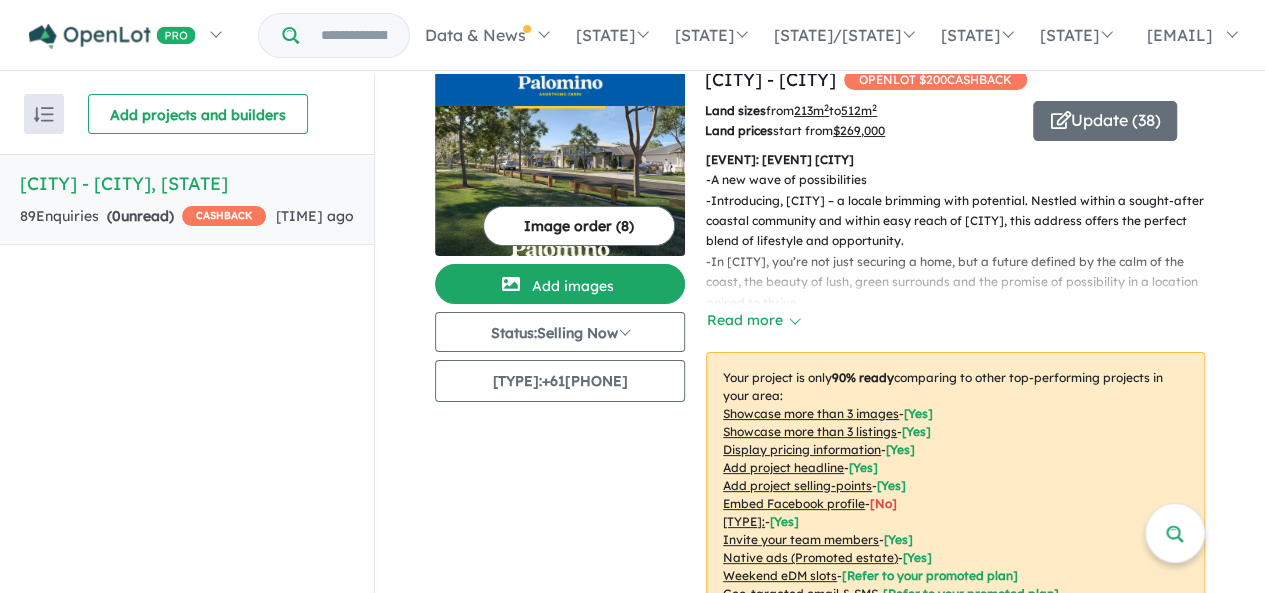 scroll, scrollTop: 0, scrollLeft: 0, axis: both 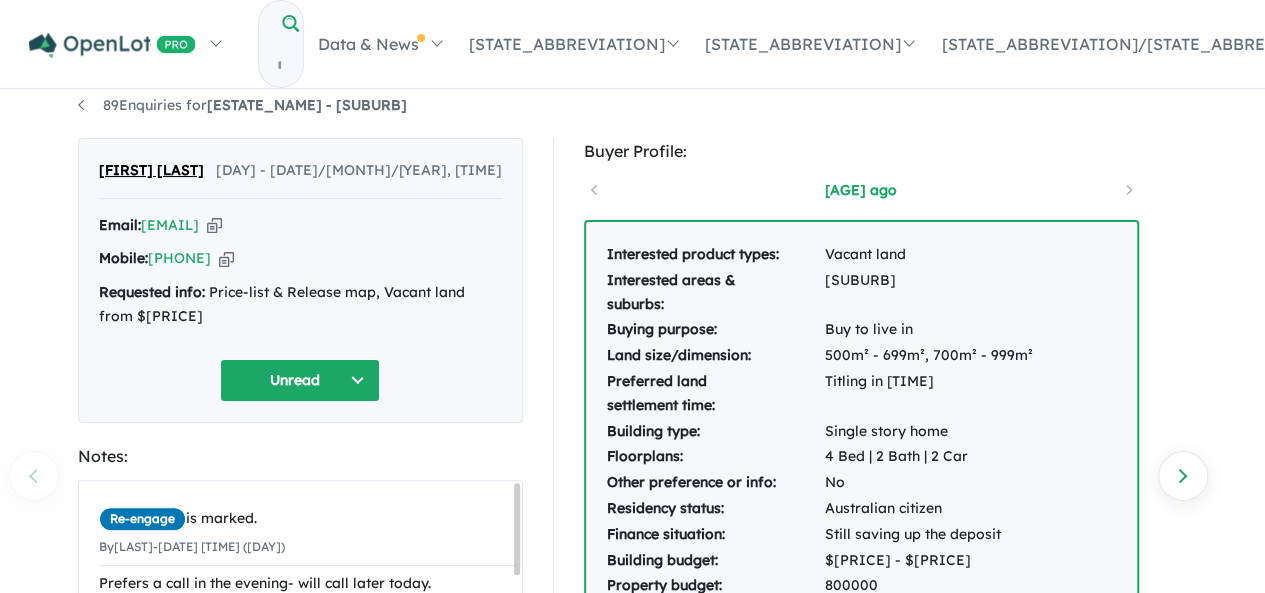 click on "Unread" at bounding box center [300, 380] 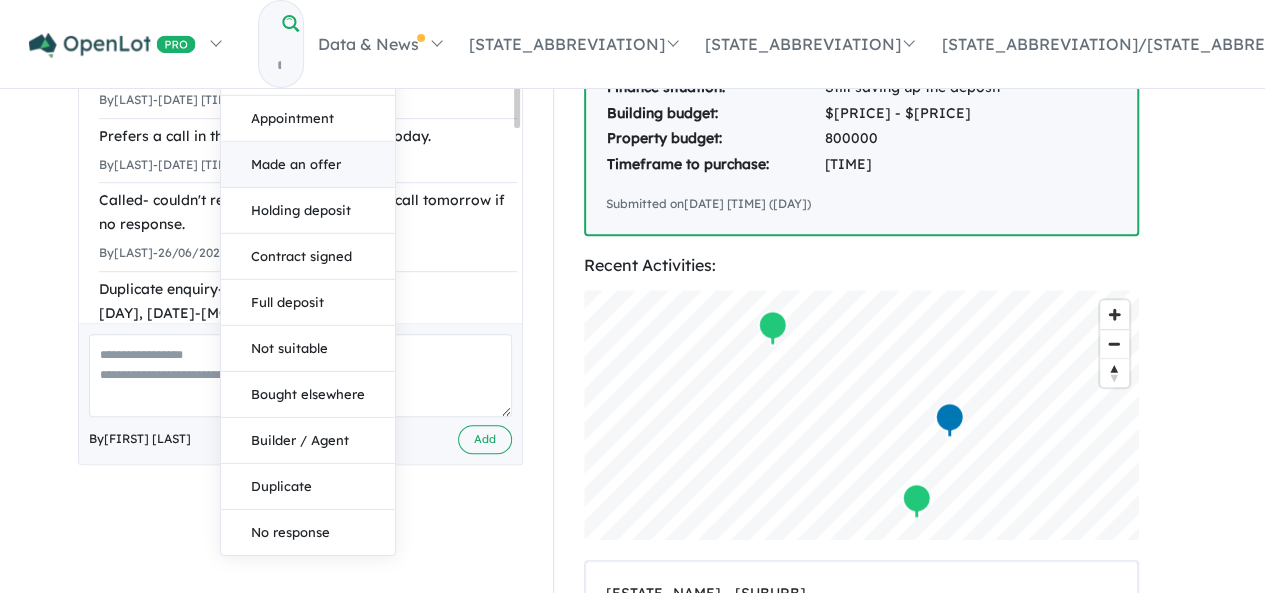 scroll, scrollTop: 500, scrollLeft: 0, axis: vertical 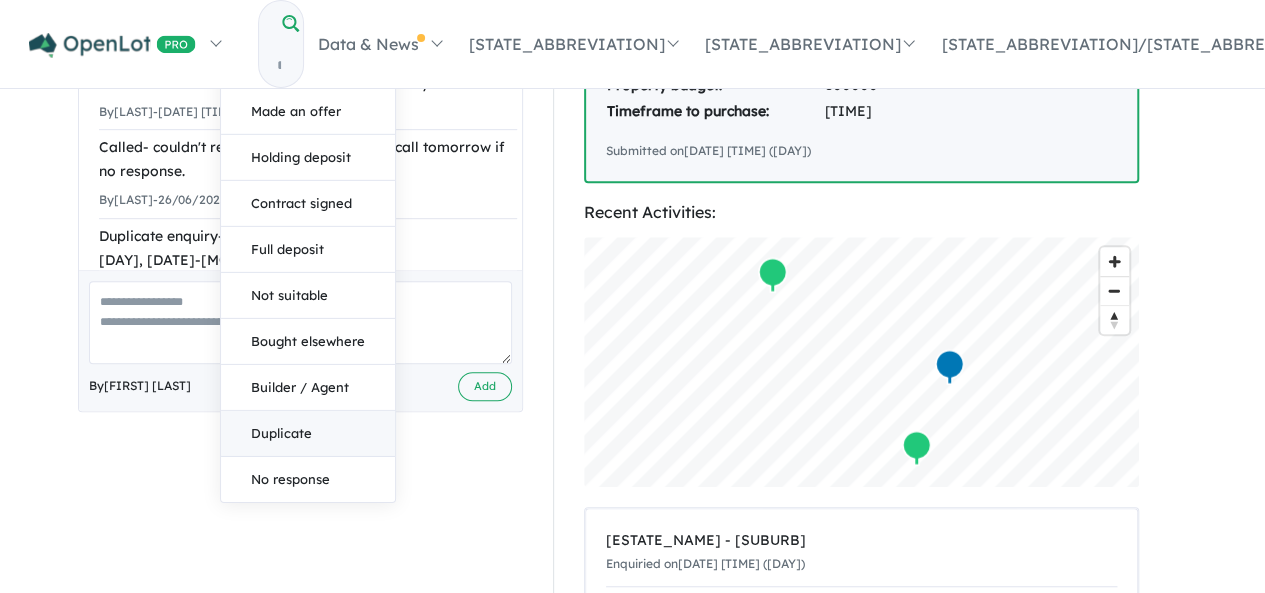 click on "Duplicate" at bounding box center (308, 433) 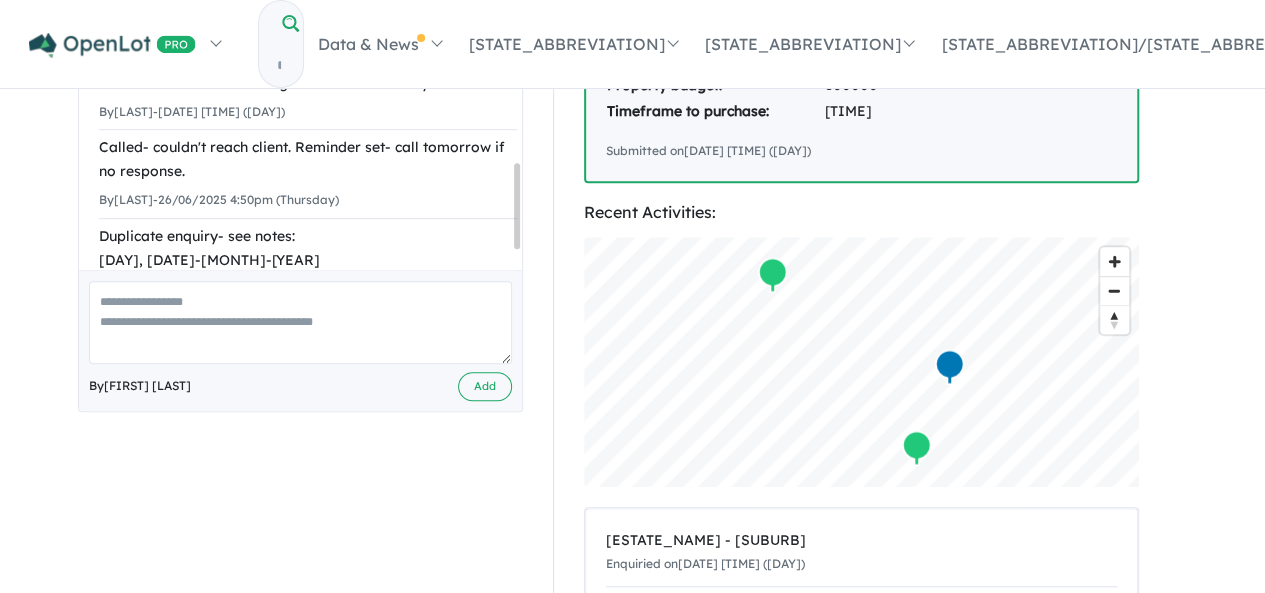scroll, scrollTop: 612, scrollLeft: 0, axis: vertical 